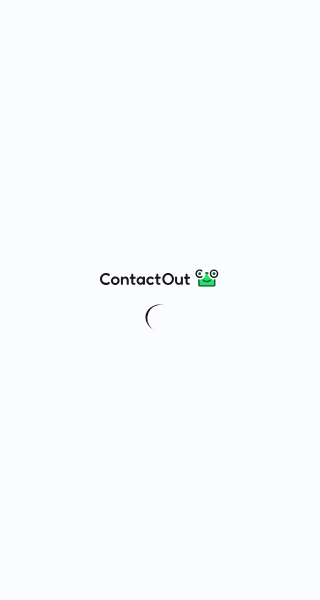 scroll, scrollTop: 0, scrollLeft: 0, axis: both 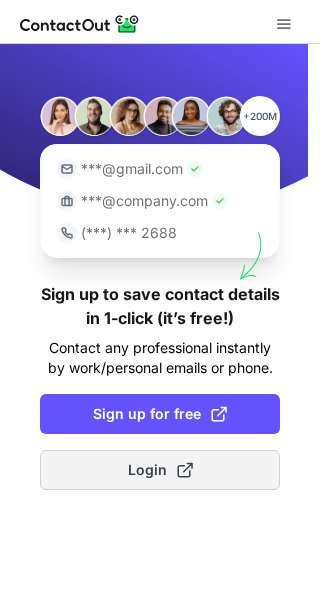 click on "Login" at bounding box center (160, 470) 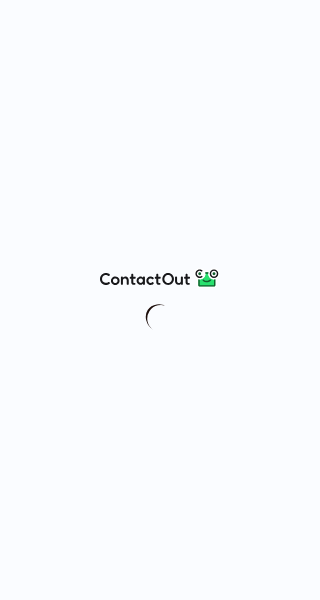 scroll, scrollTop: 0, scrollLeft: 0, axis: both 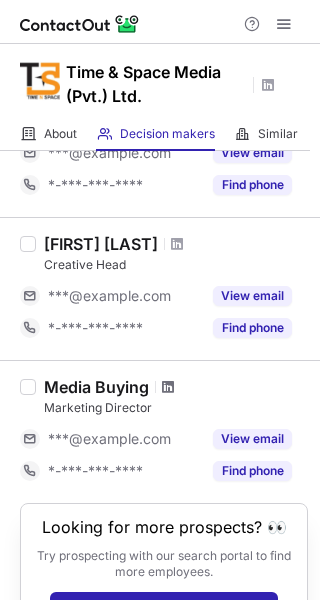click at bounding box center (168, 387) 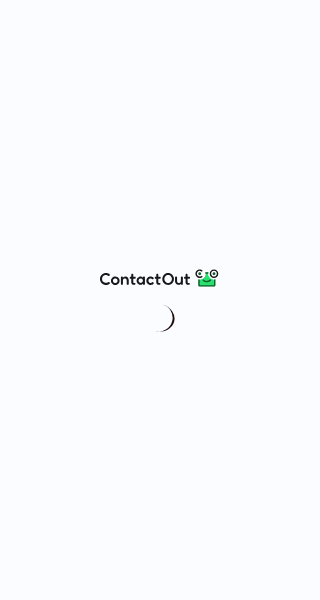 scroll, scrollTop: 0, scrollLeft: 0, axis: both 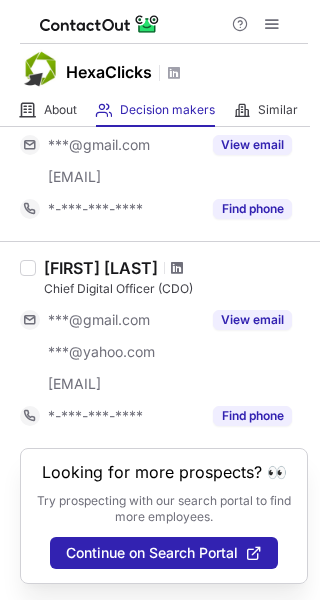 click at bounding box center [177, 268] 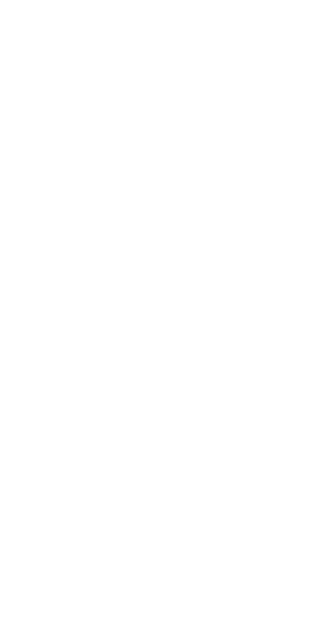 scroll, scrollTop: 0, scrollLeft: 0, axis: both 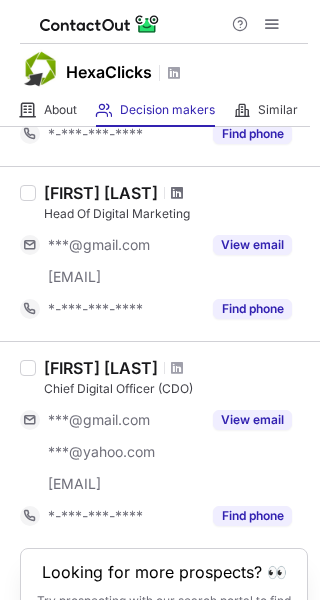 click at bounding box center (177, 193) 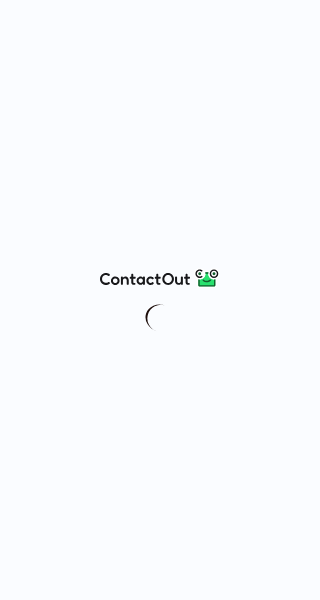 scroll, scrollTop: 0, scrollLeft: 0, axis: both 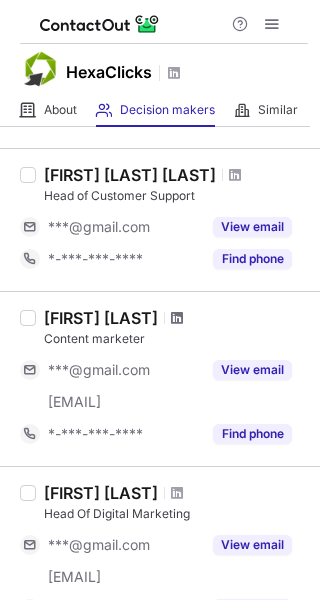 click at bounding box center (177, 318) 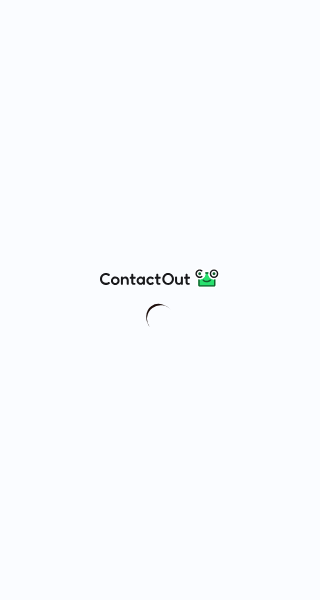 scroll, scrollTop: 0, scrollLeft: 0, axis: both 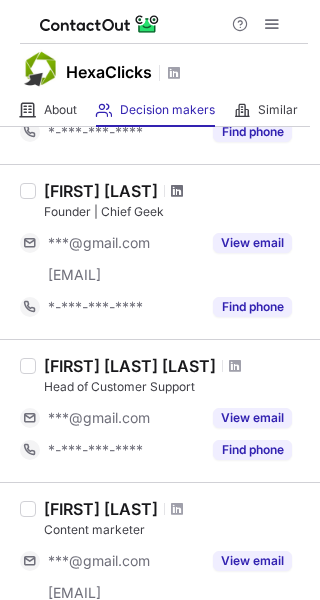 click at bounding box center [177, 191] 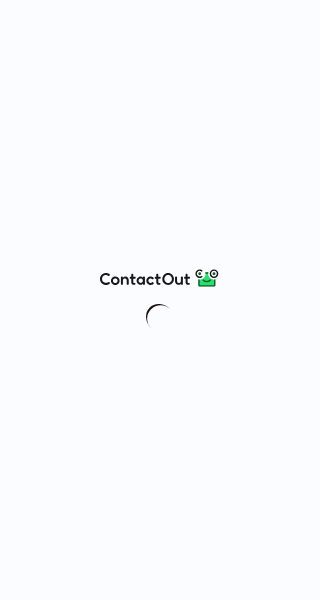 scroll, scrollTop: 0, scrollLeft: 0, axis: both 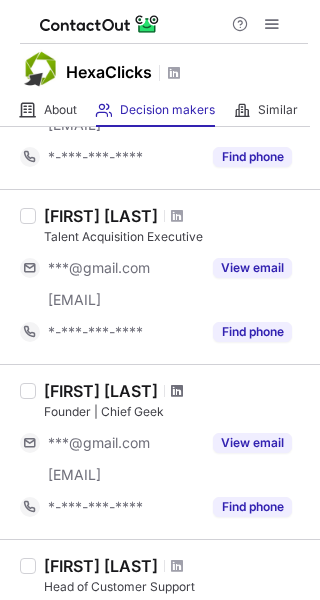 click at bounding box center (177, 391) 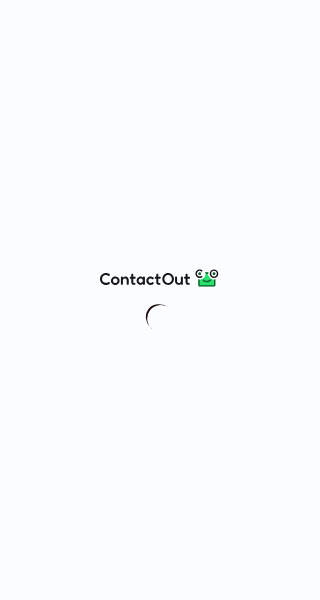 scroll, scrollTop: 0, scrollLeft: 0, axis: both 